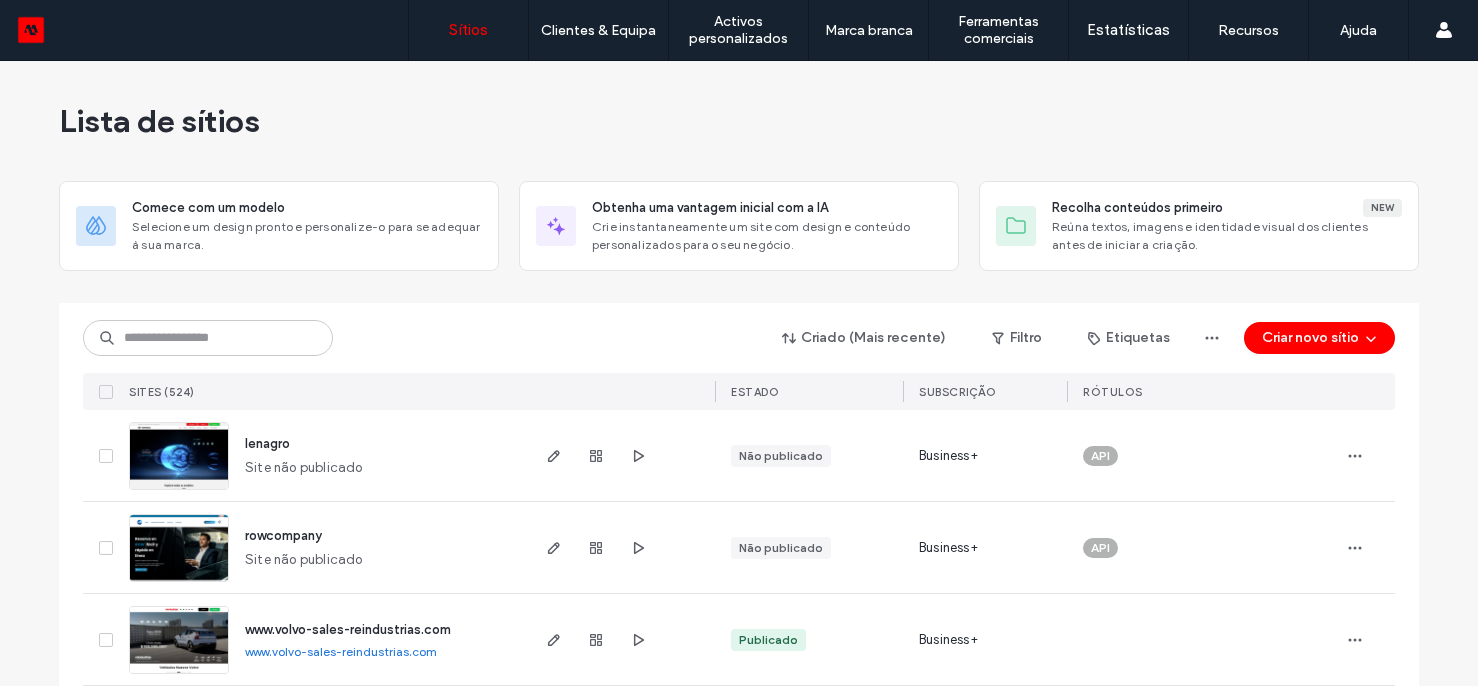 scroll, scrollTop: 0, scrollLeft: 0, axis: both 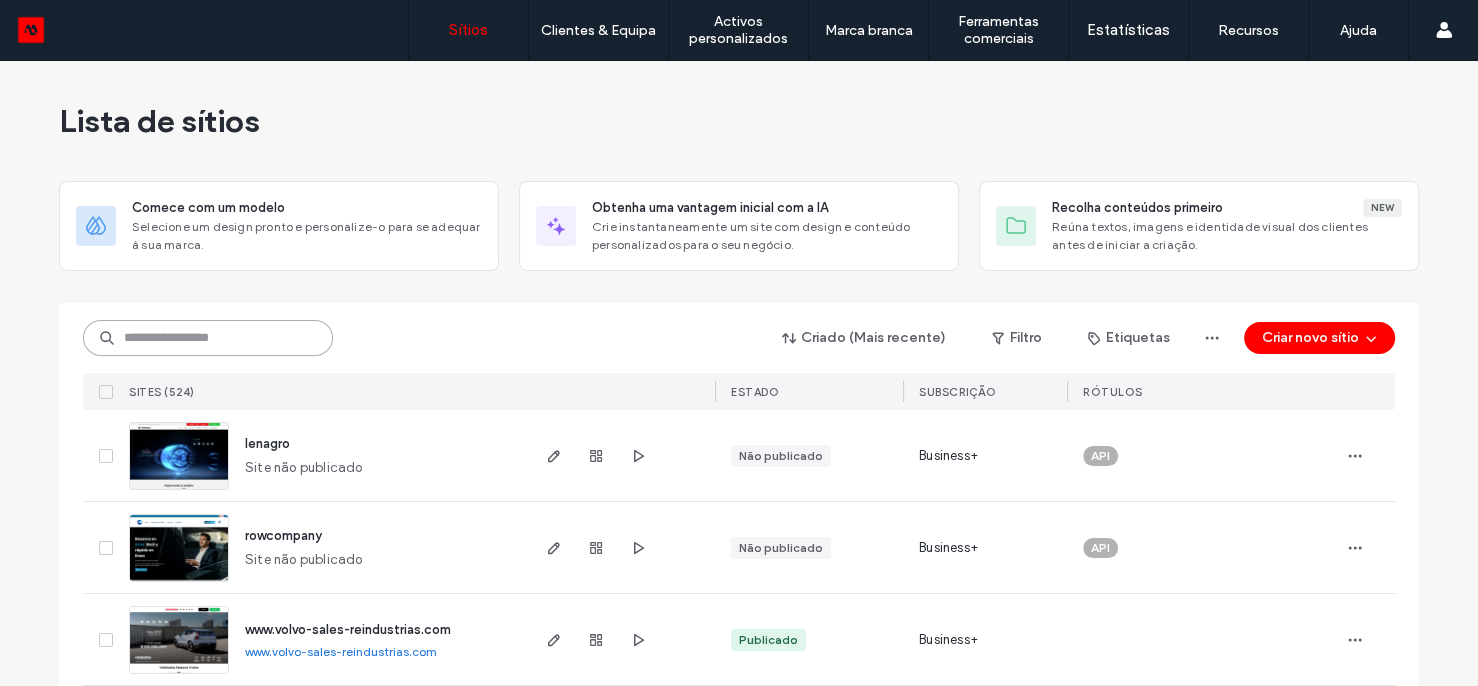 click at bounding box center [208, 338] 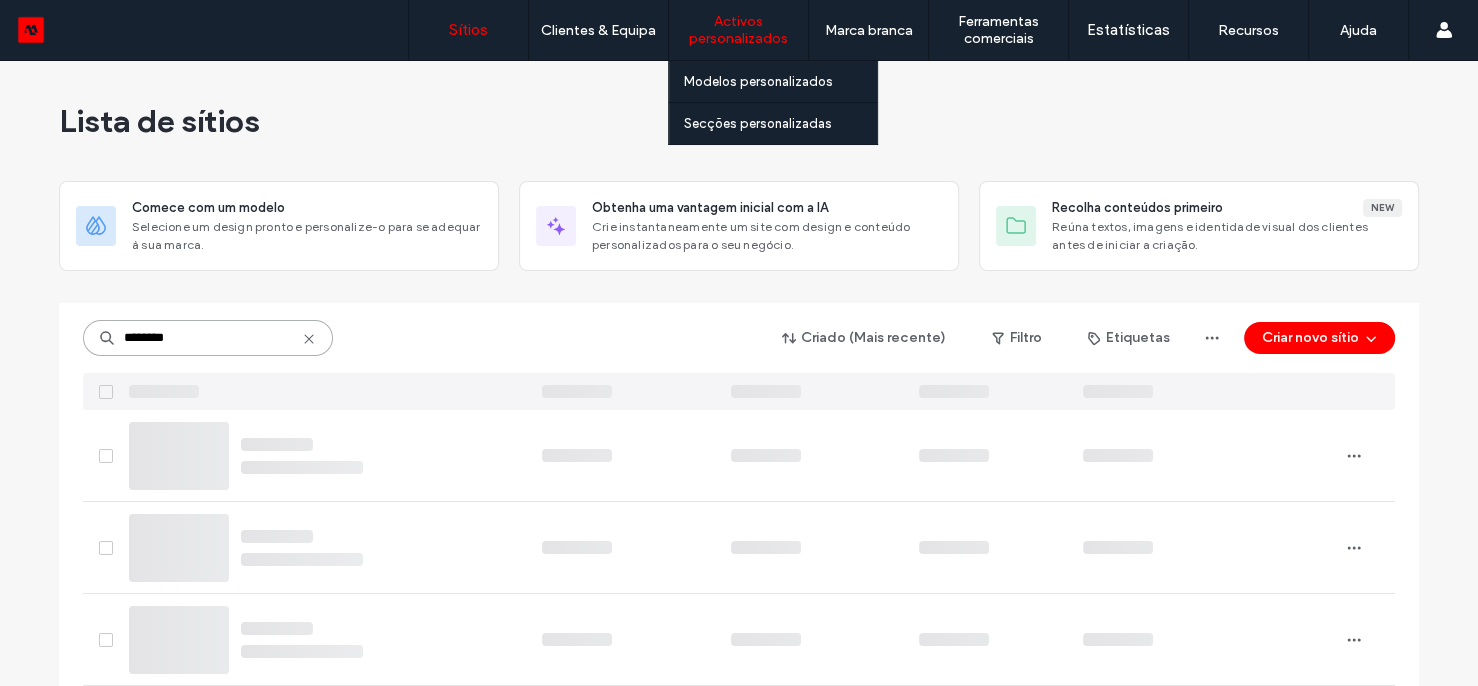 type on "********" 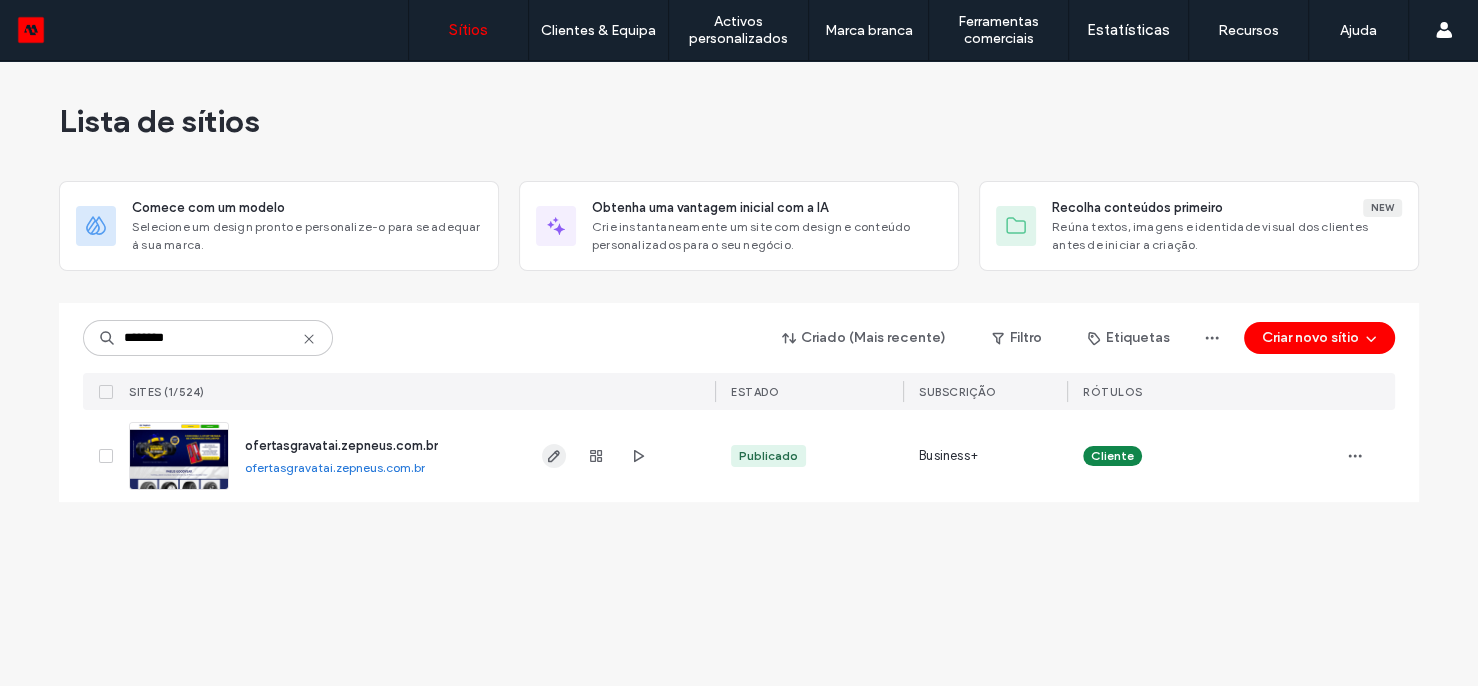 click 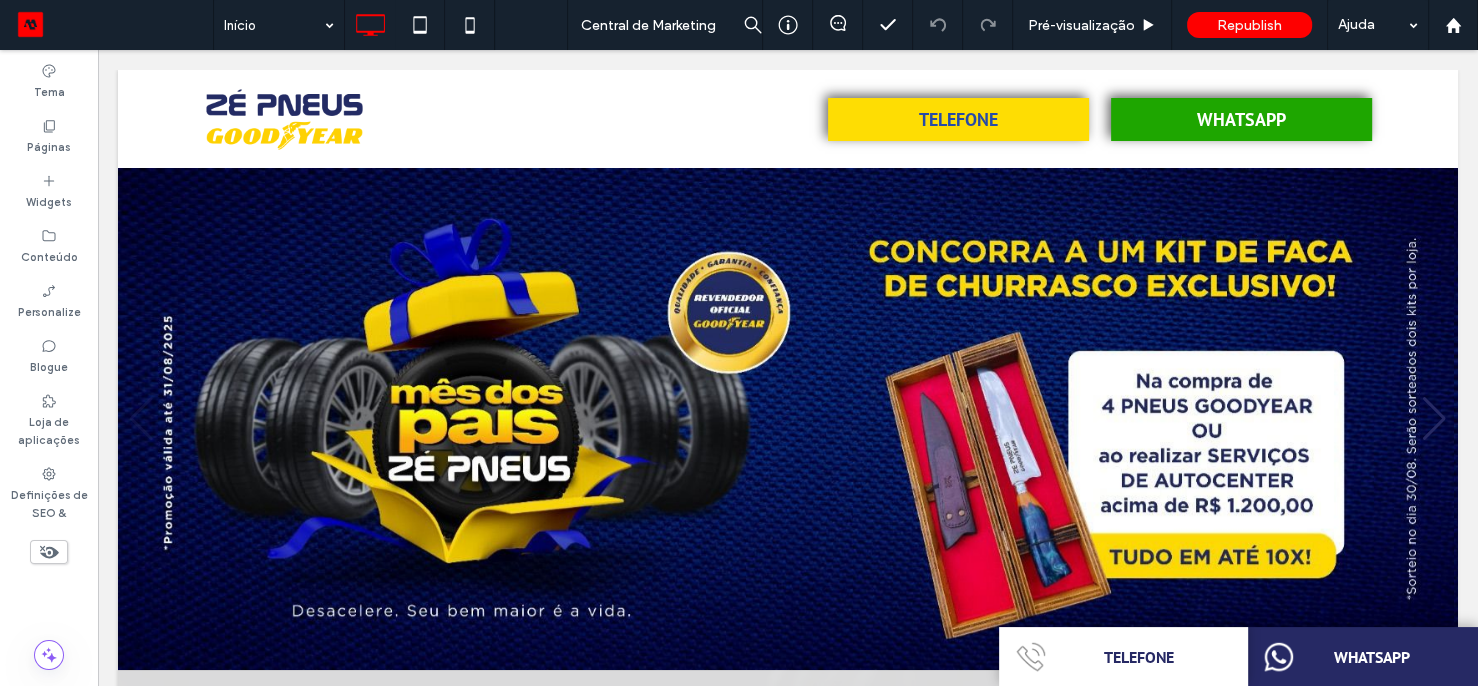 scroll, scrollTop: 0, scrollLeft: 0, axis: both 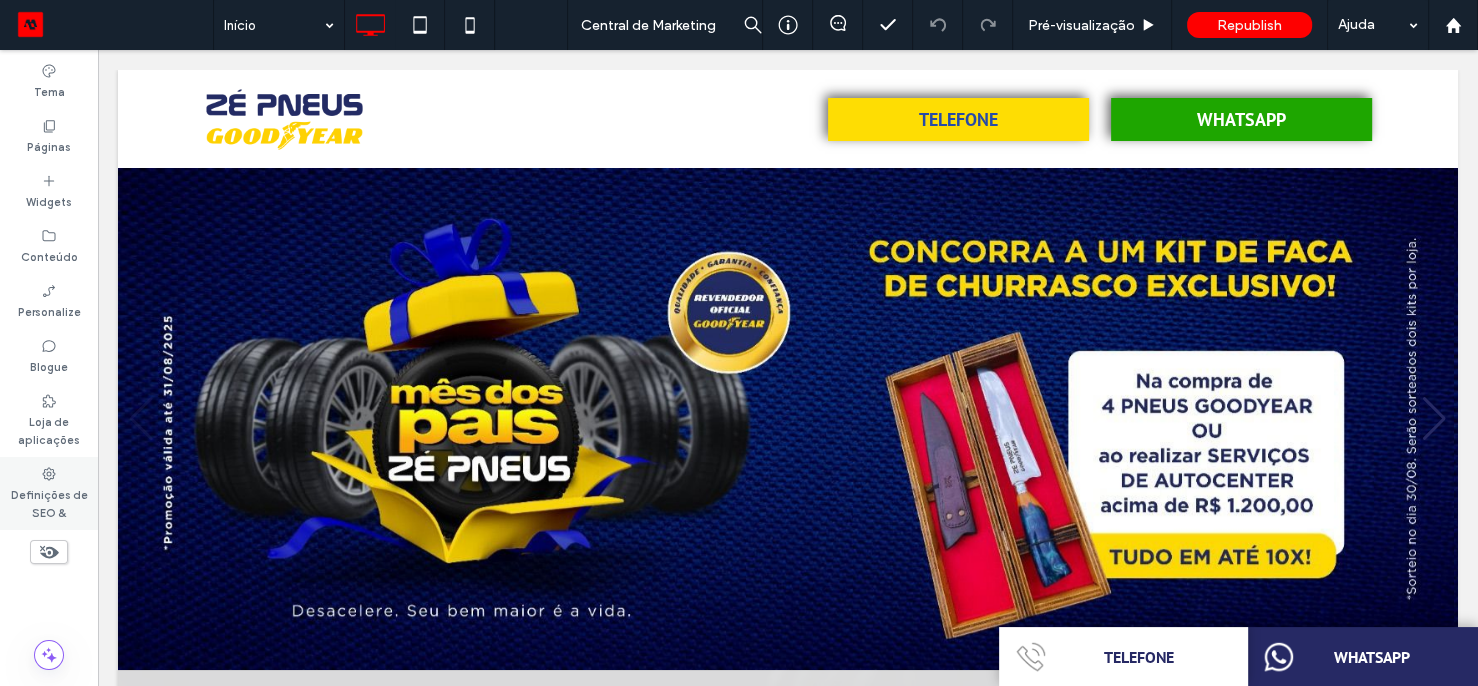 click on "Definições de SEO &" at bounding box center (49, 502) 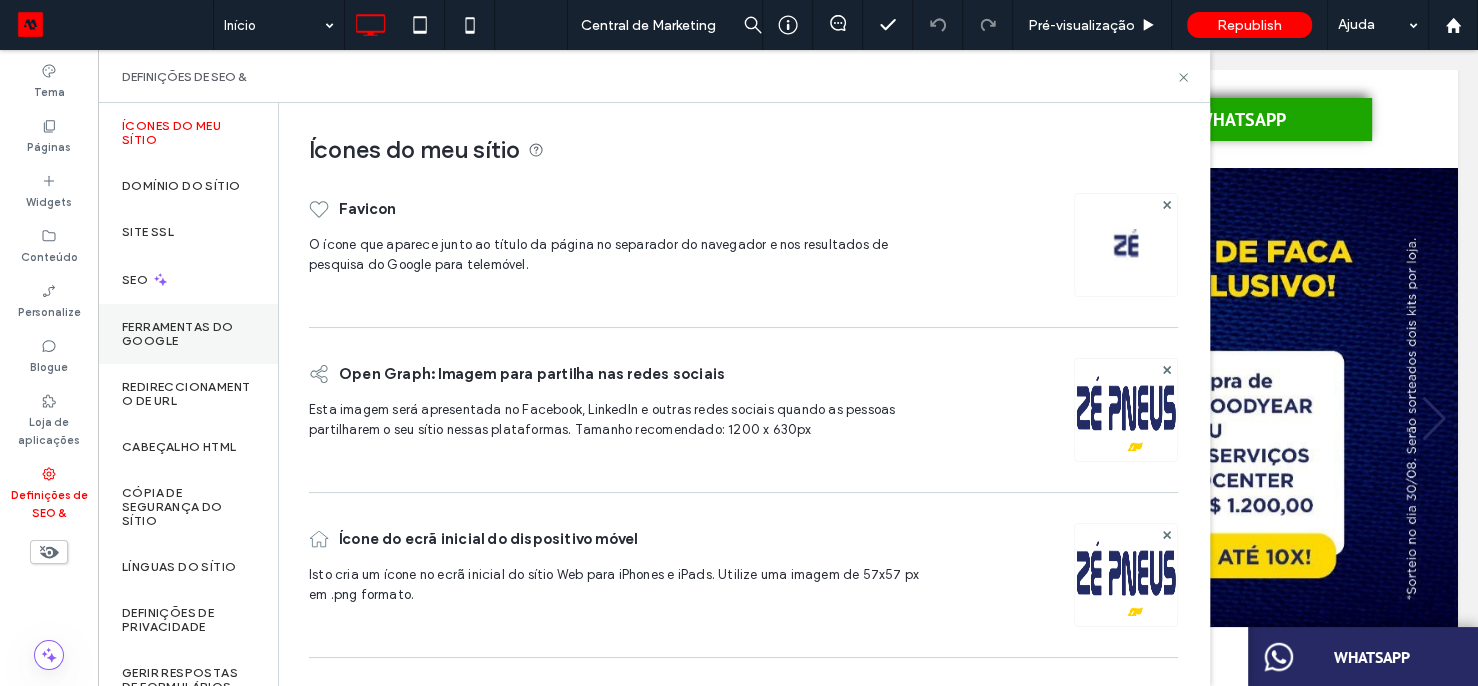 click on "Ferramentas do Google" at bounding box center [188, 334] 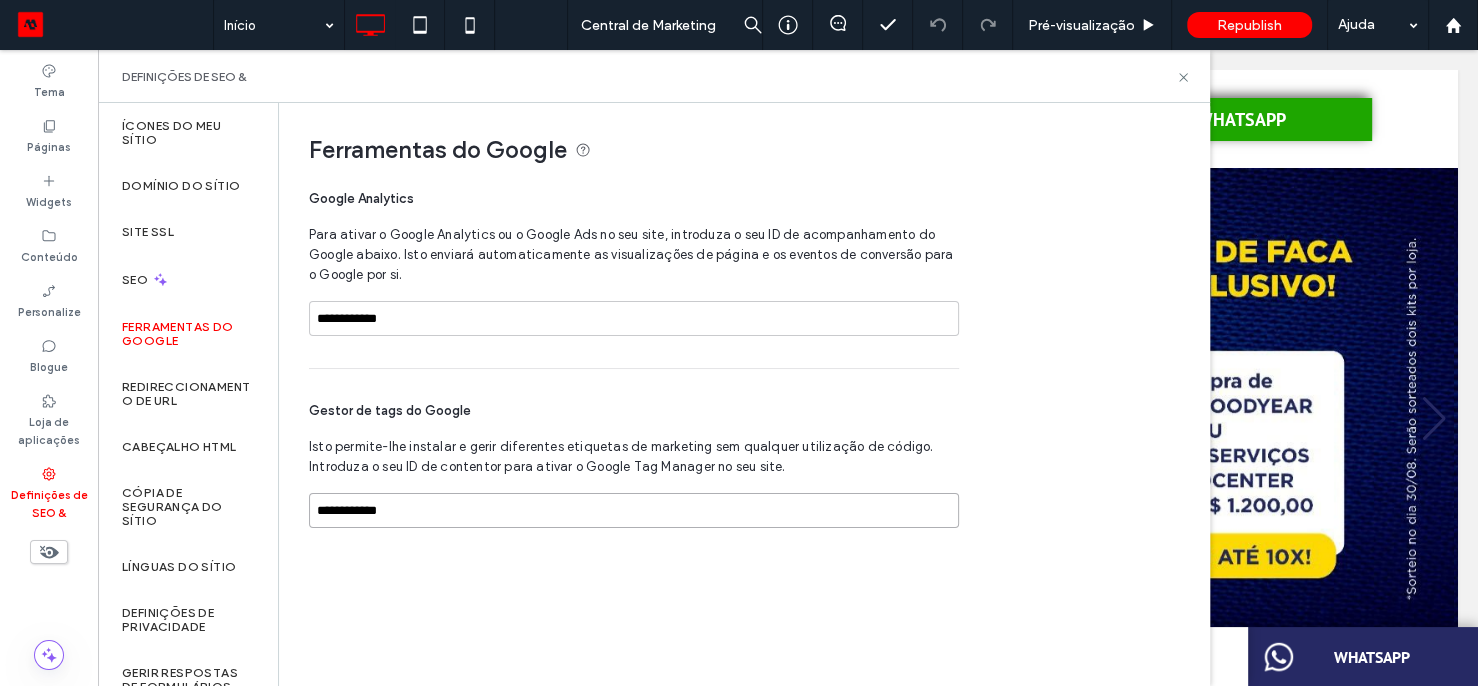 click on "**********" at bounding box center (634, 510) 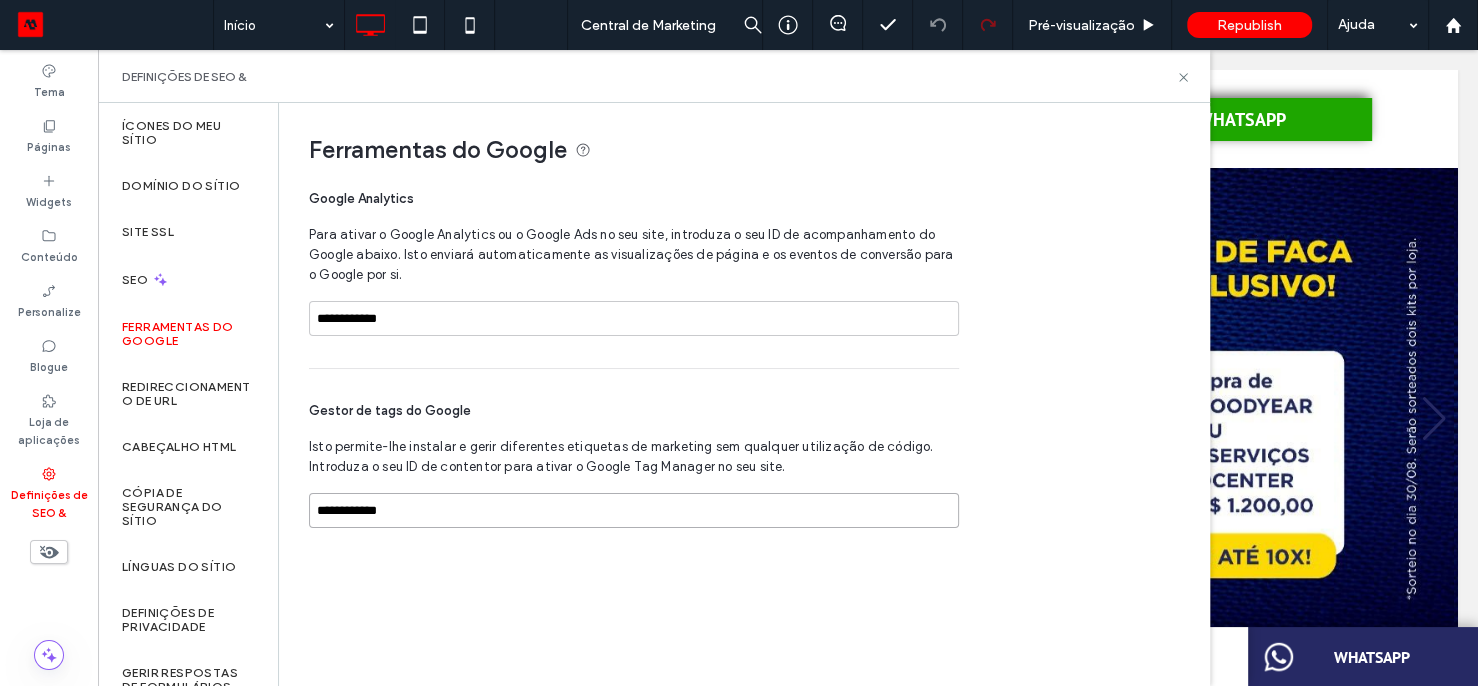 type on "**********" 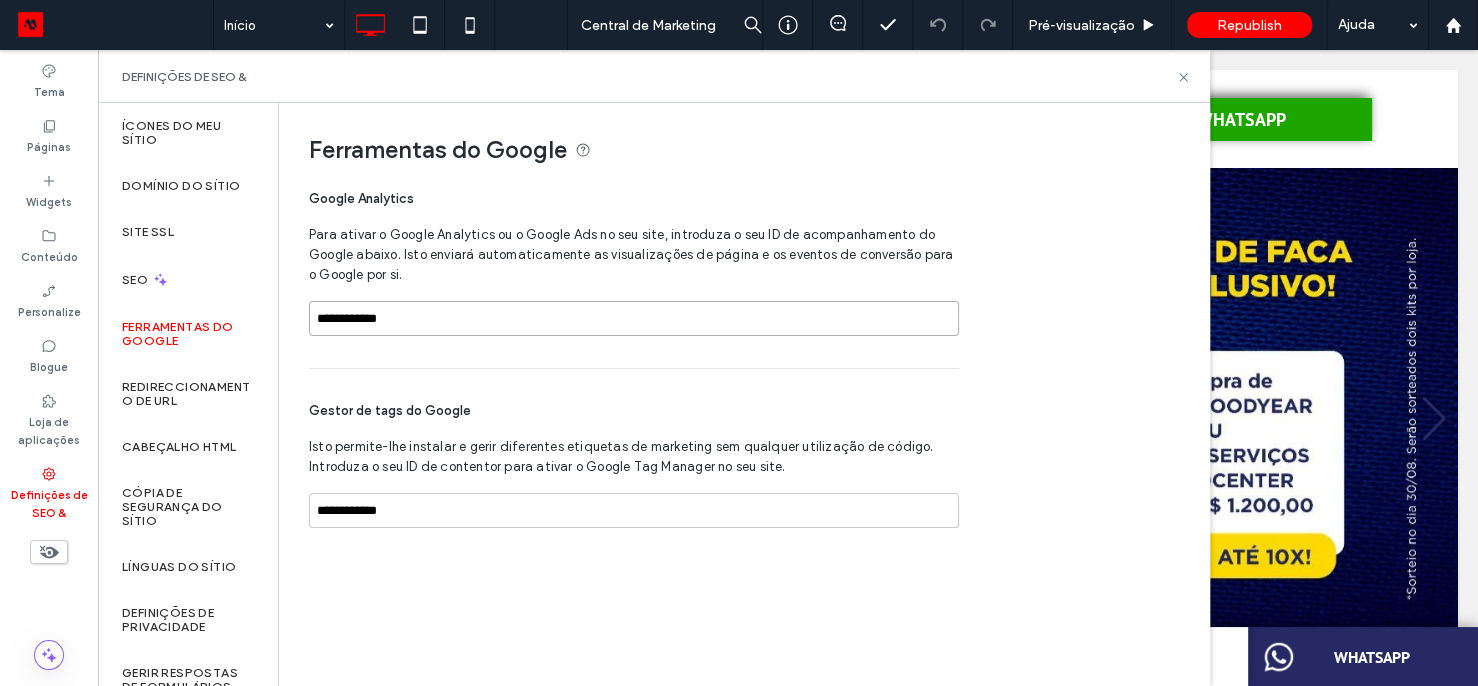 click on "**********" at bounding box center [634, 318] 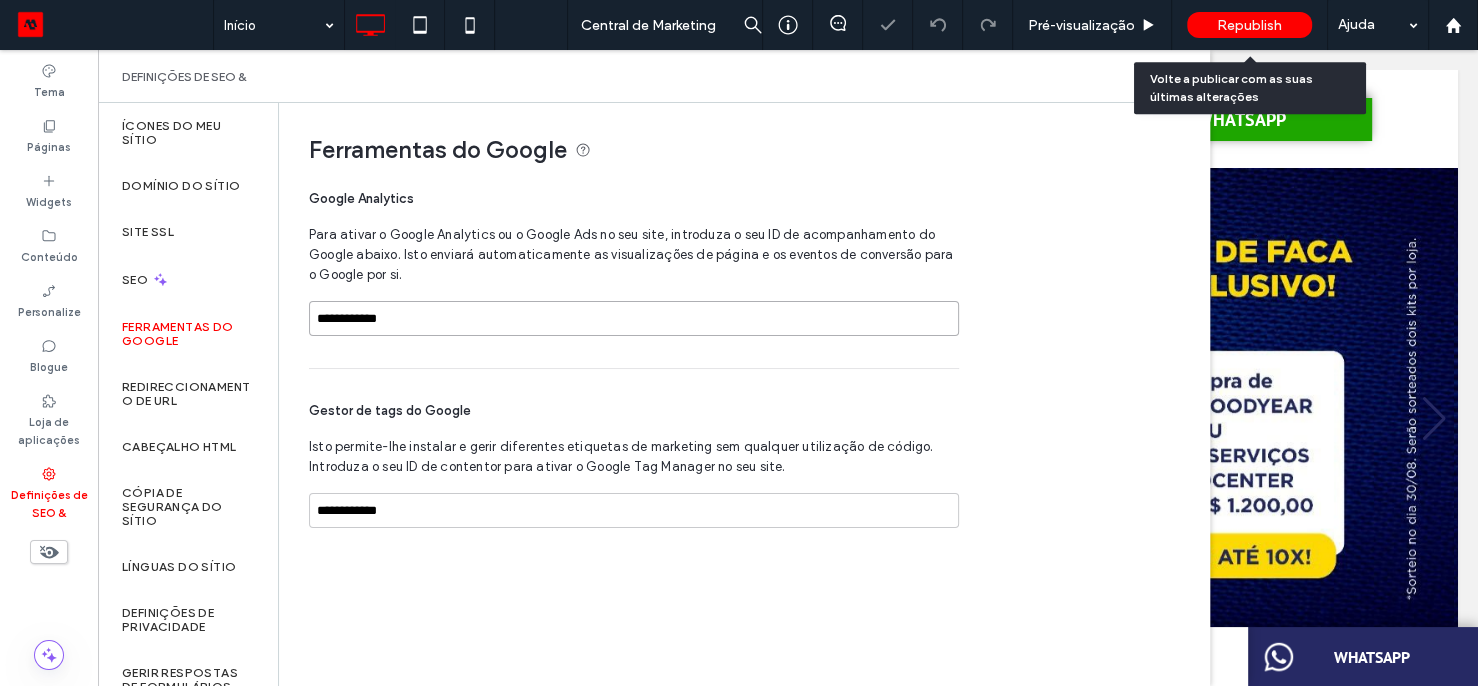 type on "**********" 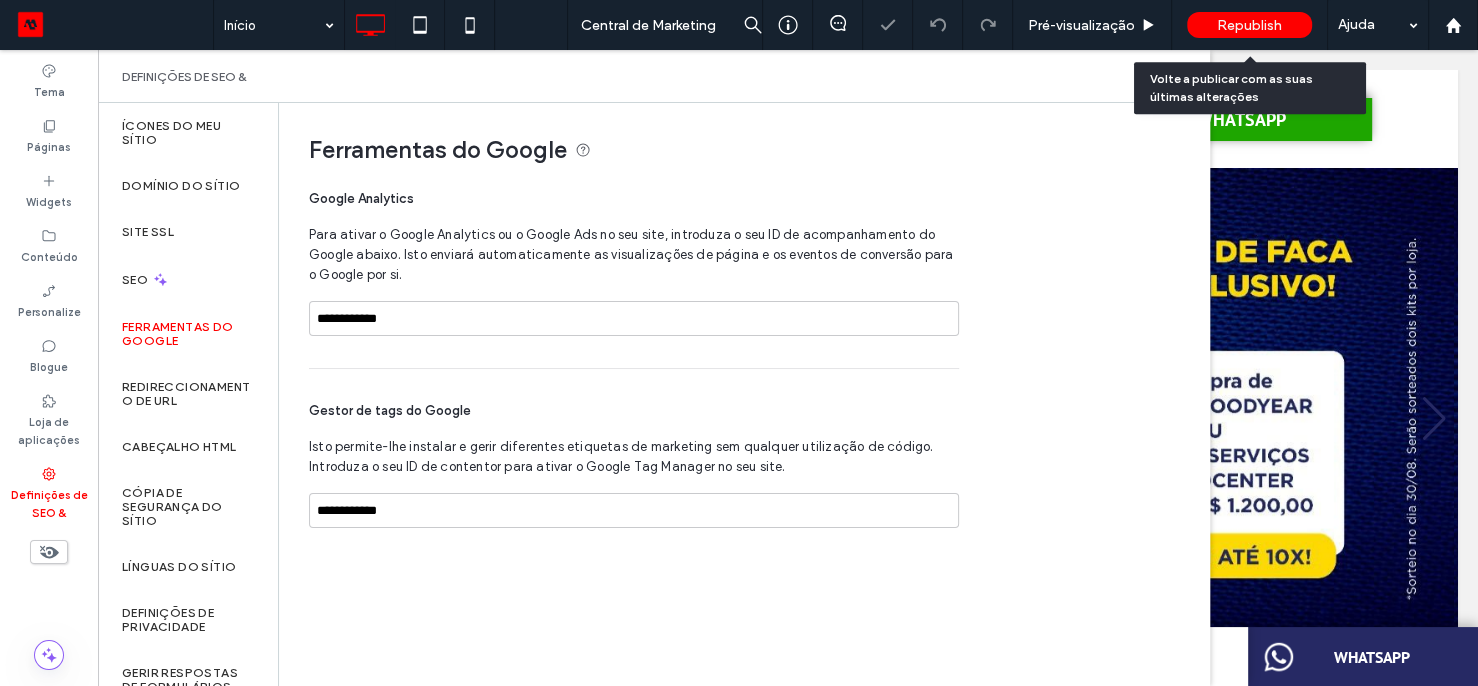 click on "Republish" at bounding box center [1249, 25] 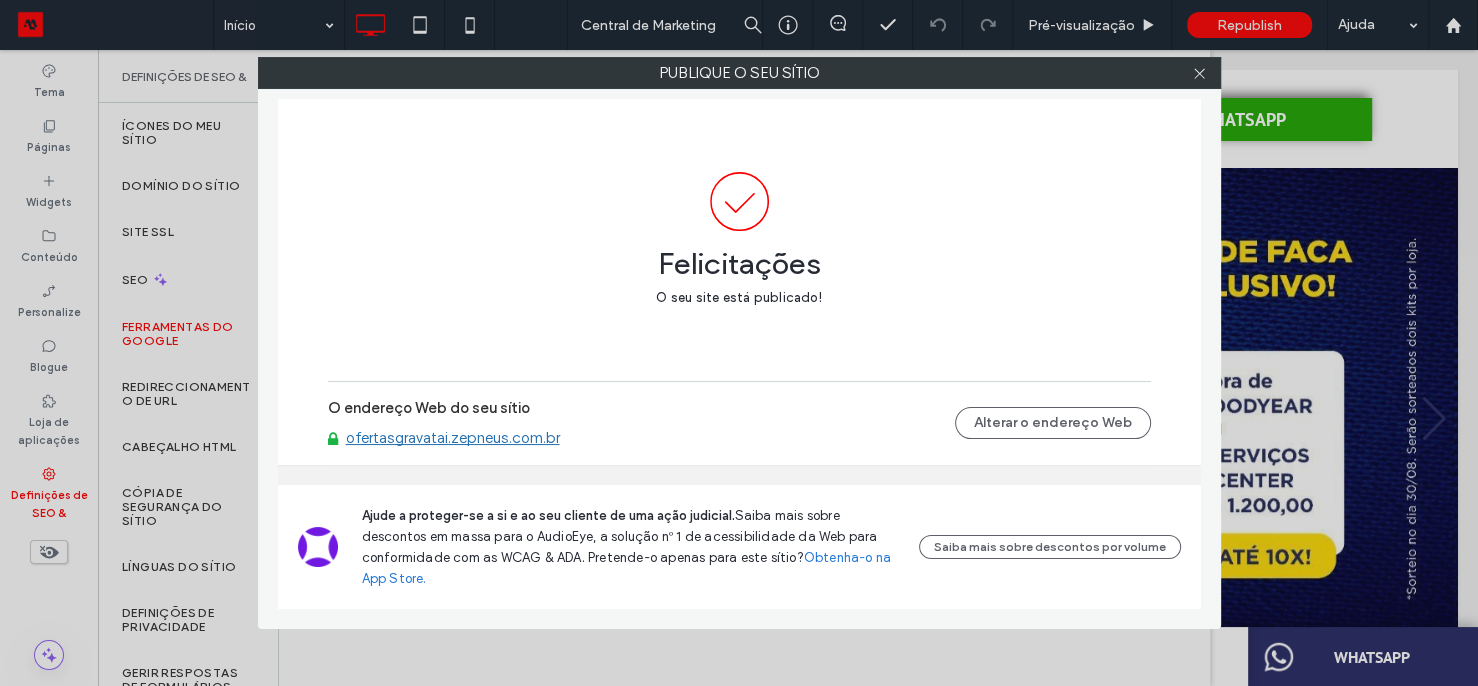 click on "Publique o seu sítio Felicitações O seu site está publicado! O endereço Web do seu sítio ofertasgravatai.zepneus.com.br Alterar o endereço Web Ajude a proteger-se a si e ao seu cliente de uma ação judicial.  Saiba mais sobre descontos em massa para o AudioEye, a solução nº 1 de acessibilidade da Web para conformidade com as WCAG & ADA.
Pretende-o apenas para este sítio?  Obtenha-o na App Store. Saiba mais sobre descontos por volume" at bounding box center (739, 343) 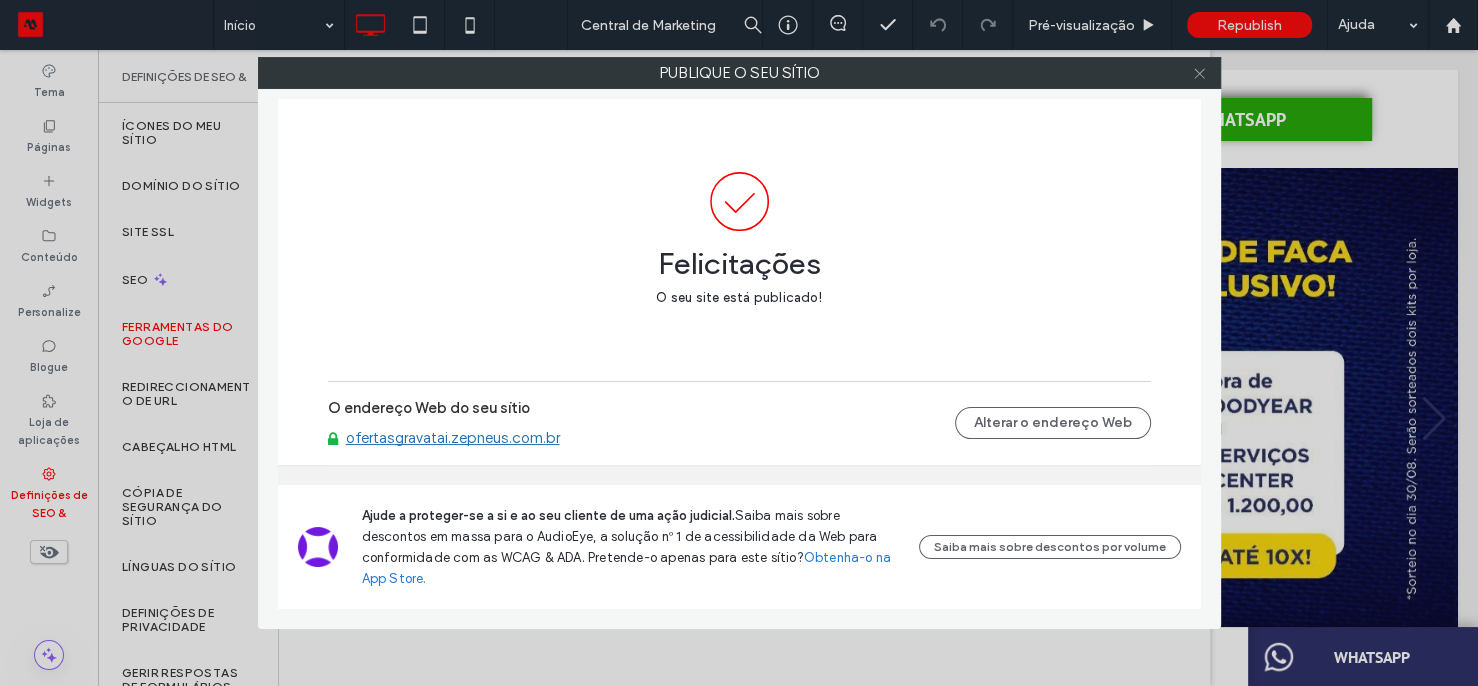 click 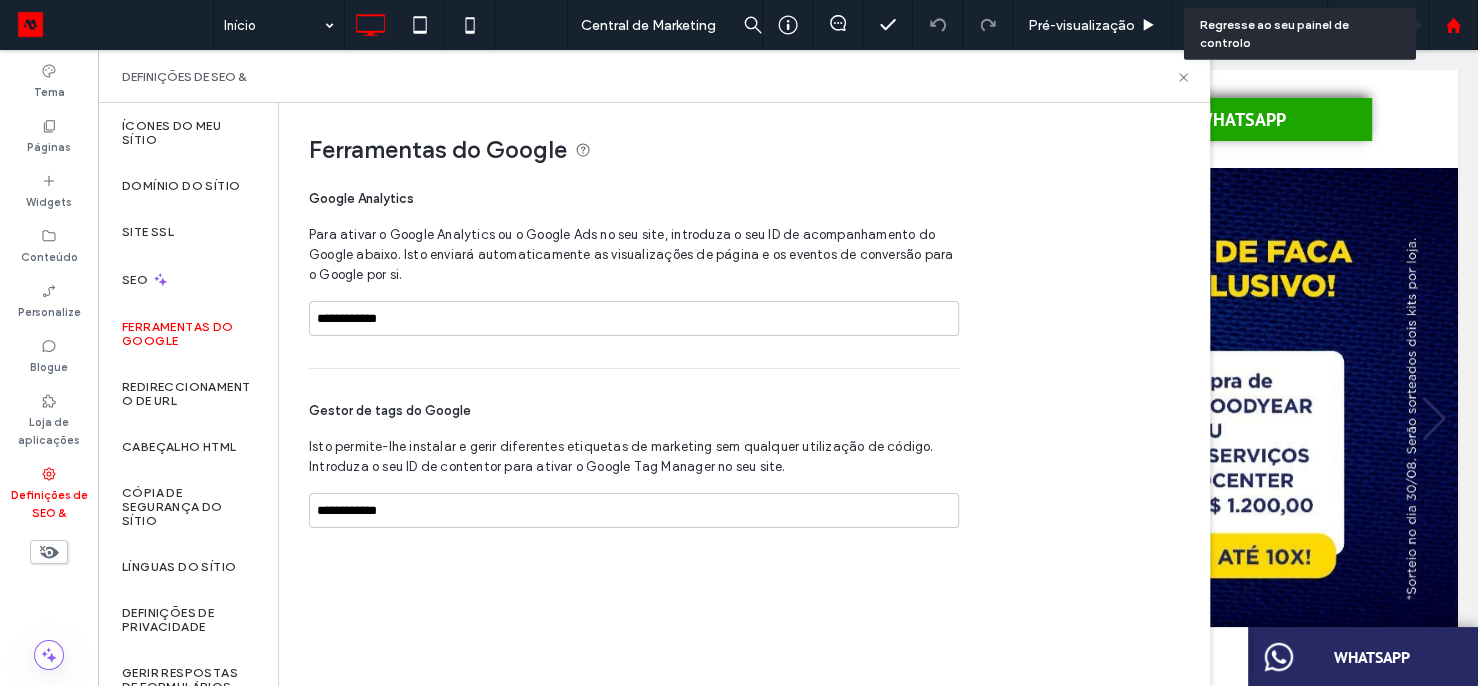 click 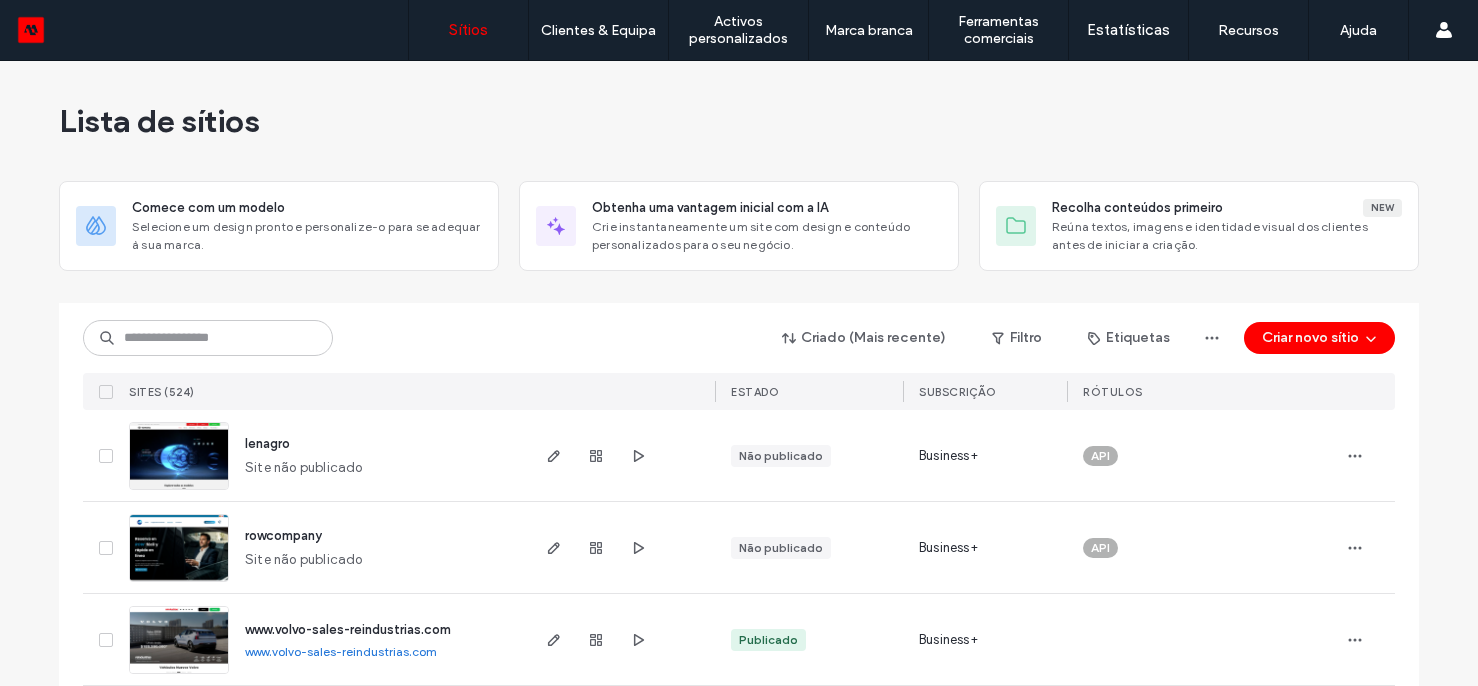 scroll, scrollTop: 0, scrollLeft: 0, axis: both 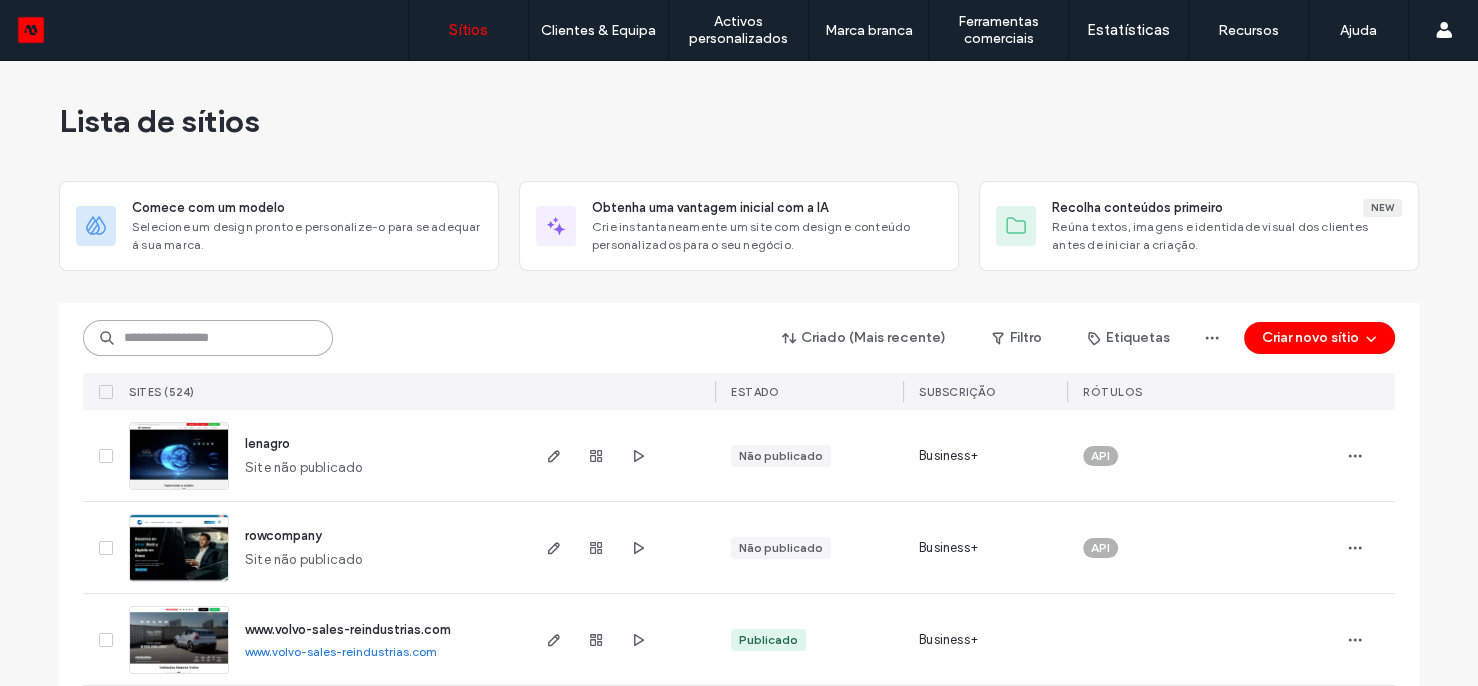 click at bounding box center (208, 338) 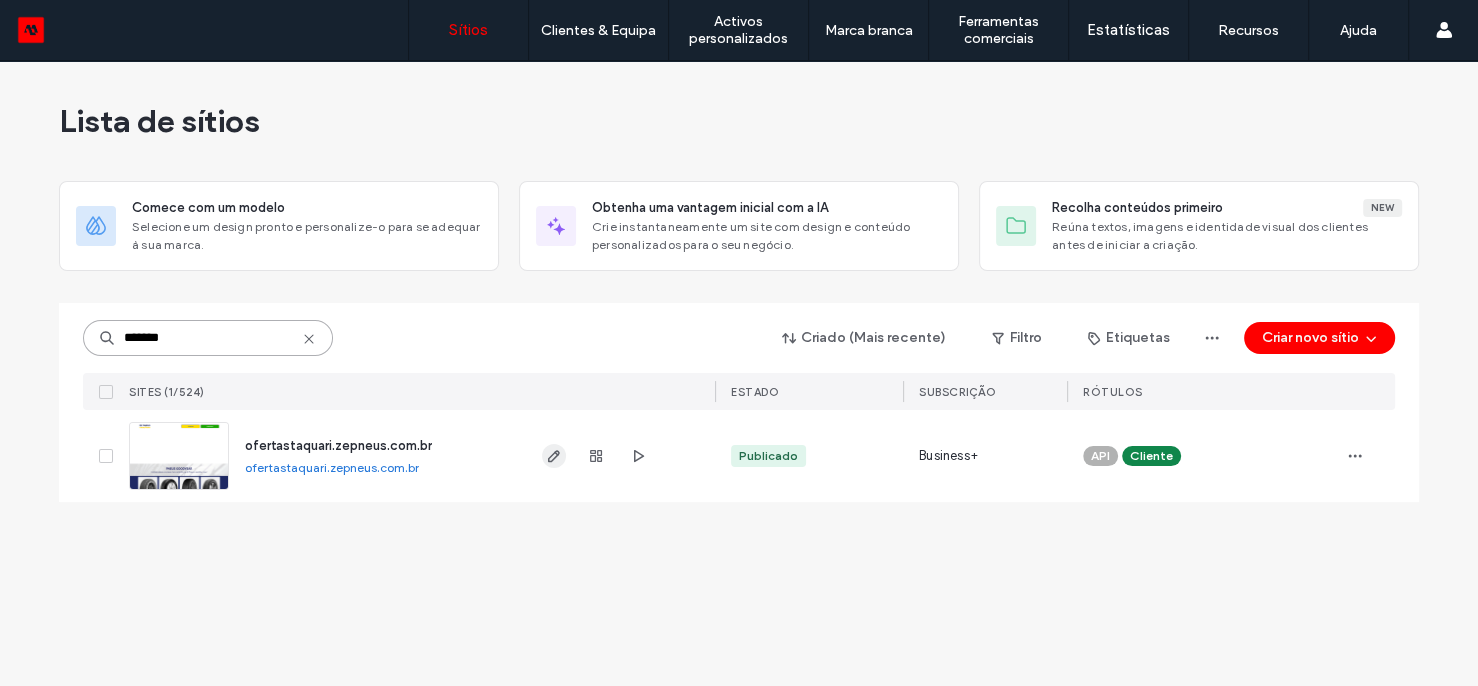 type on "*******" 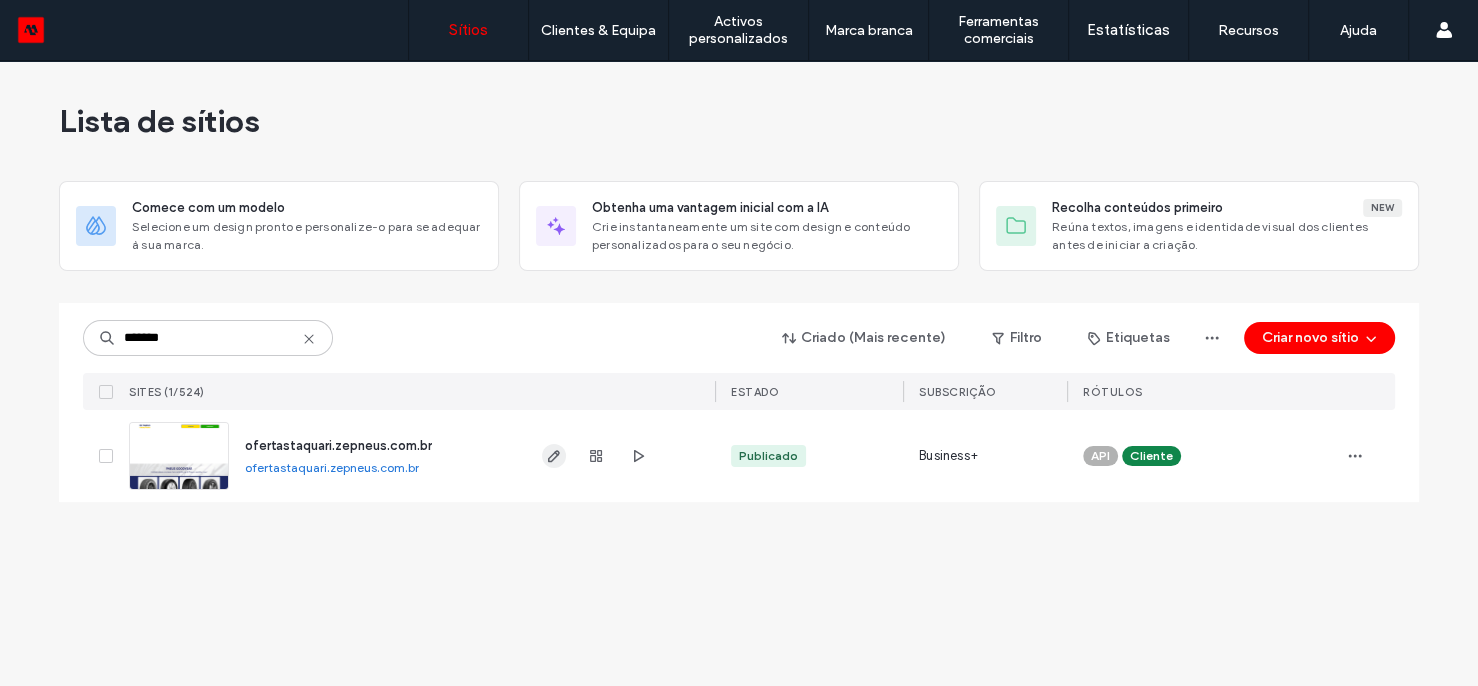 click 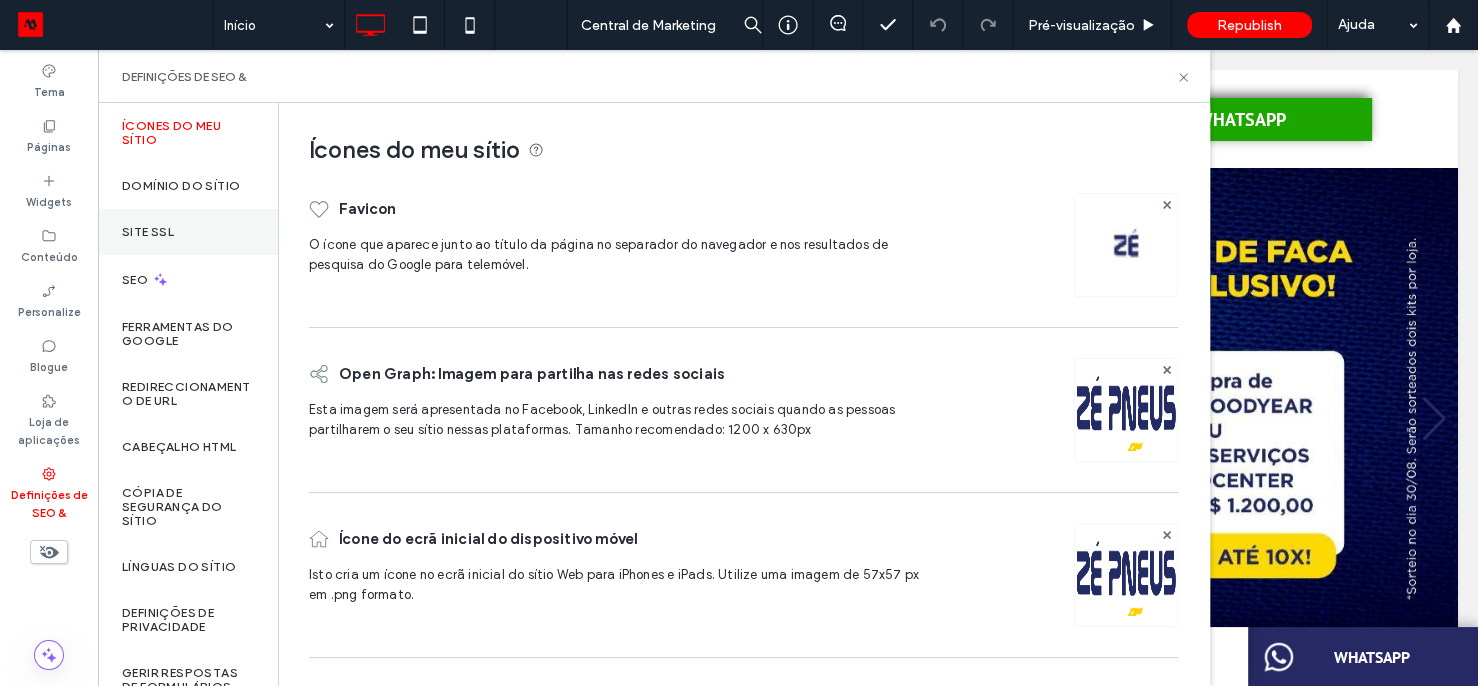 scroll, scrollTop: 0, scrollLeft: 0, axis: both 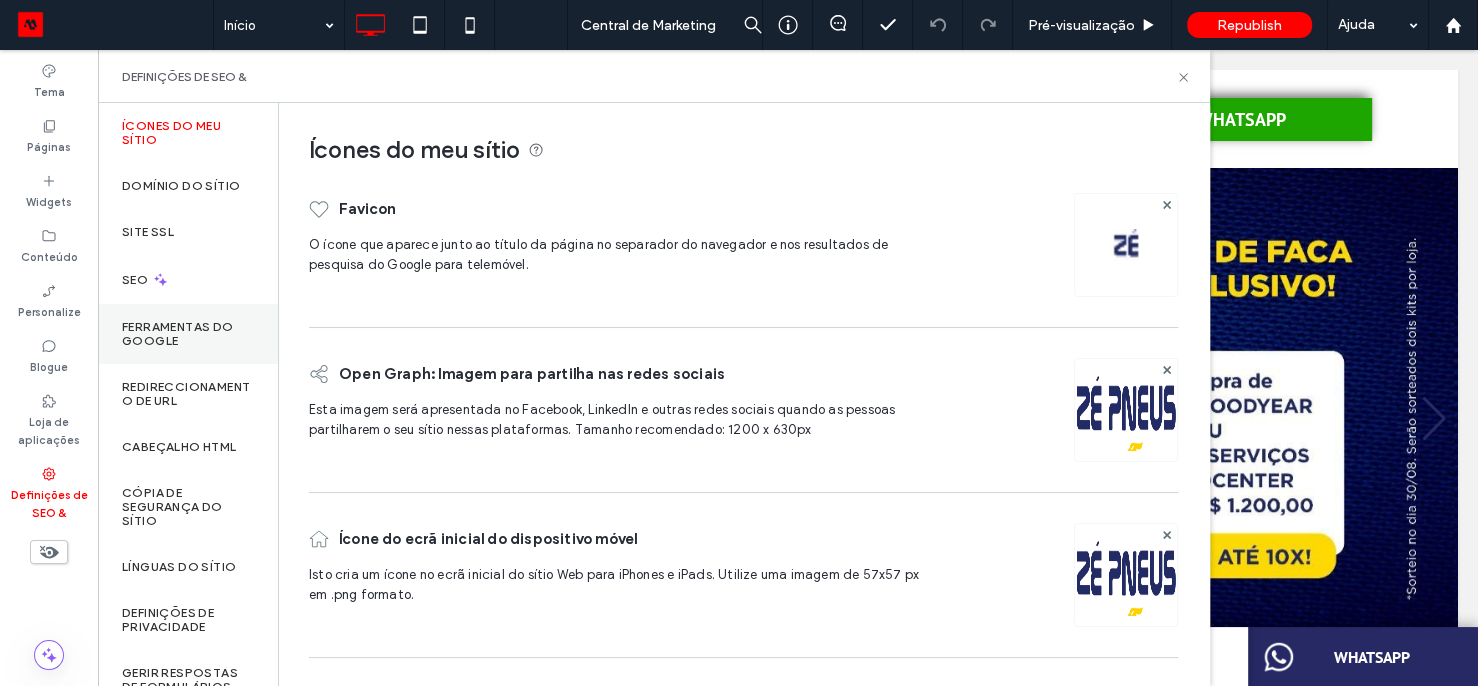 click on "Ferramentas do Google" at bounding box center (188, 334) 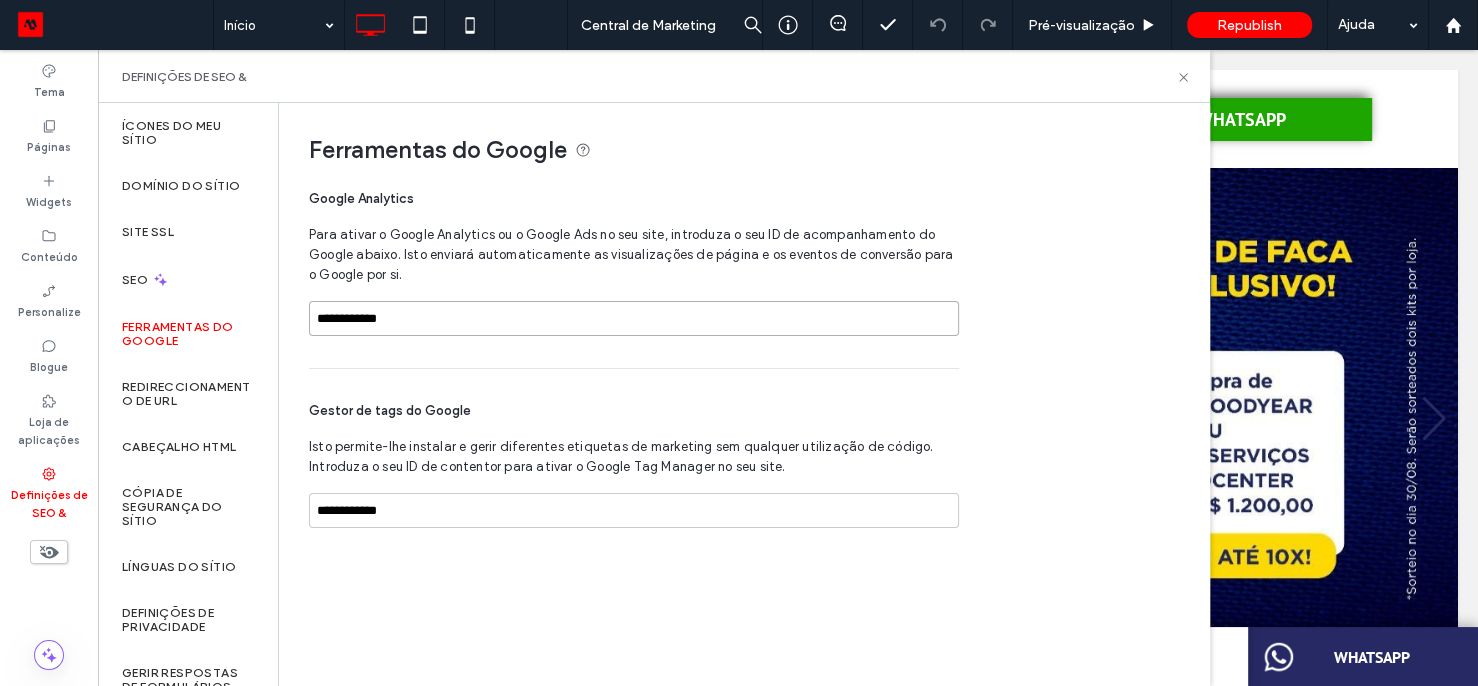 click on "**********" at bounding box center [634, 318] 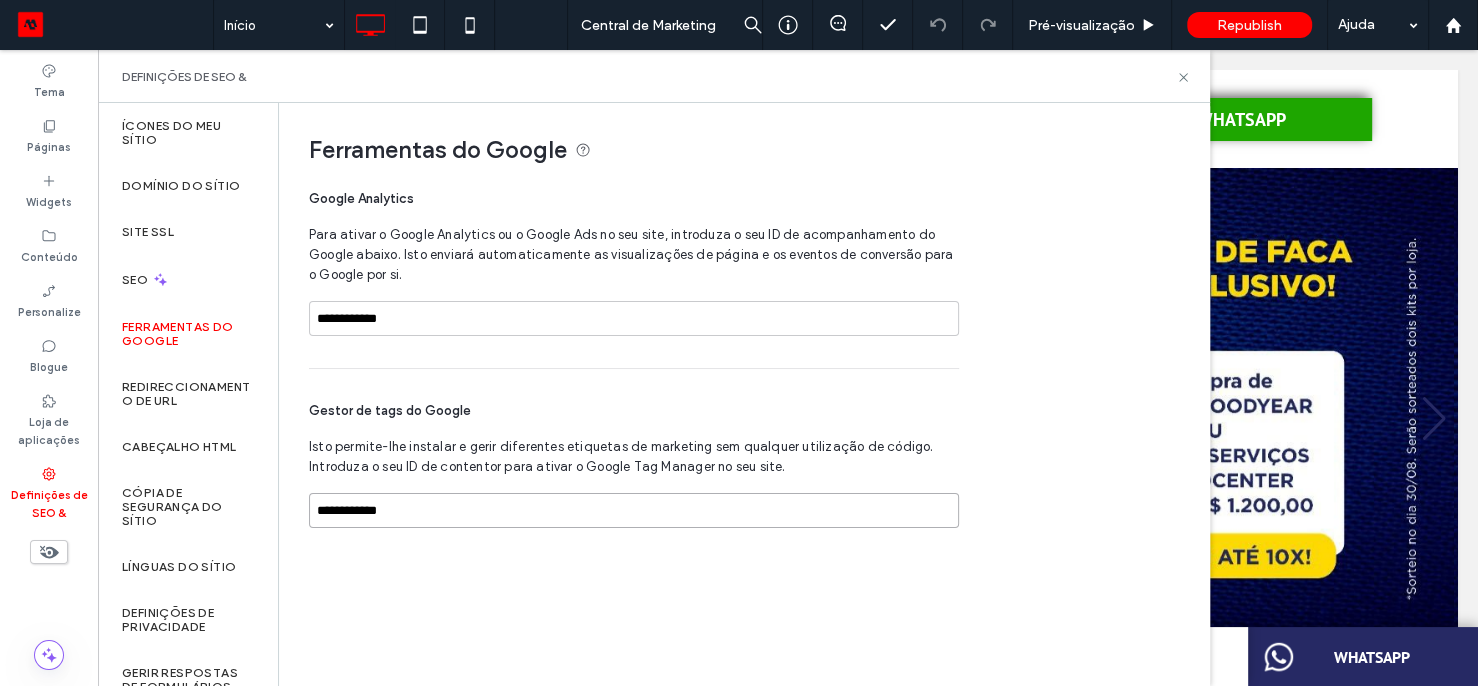 click on "**********" at bounding box center [634, 510] 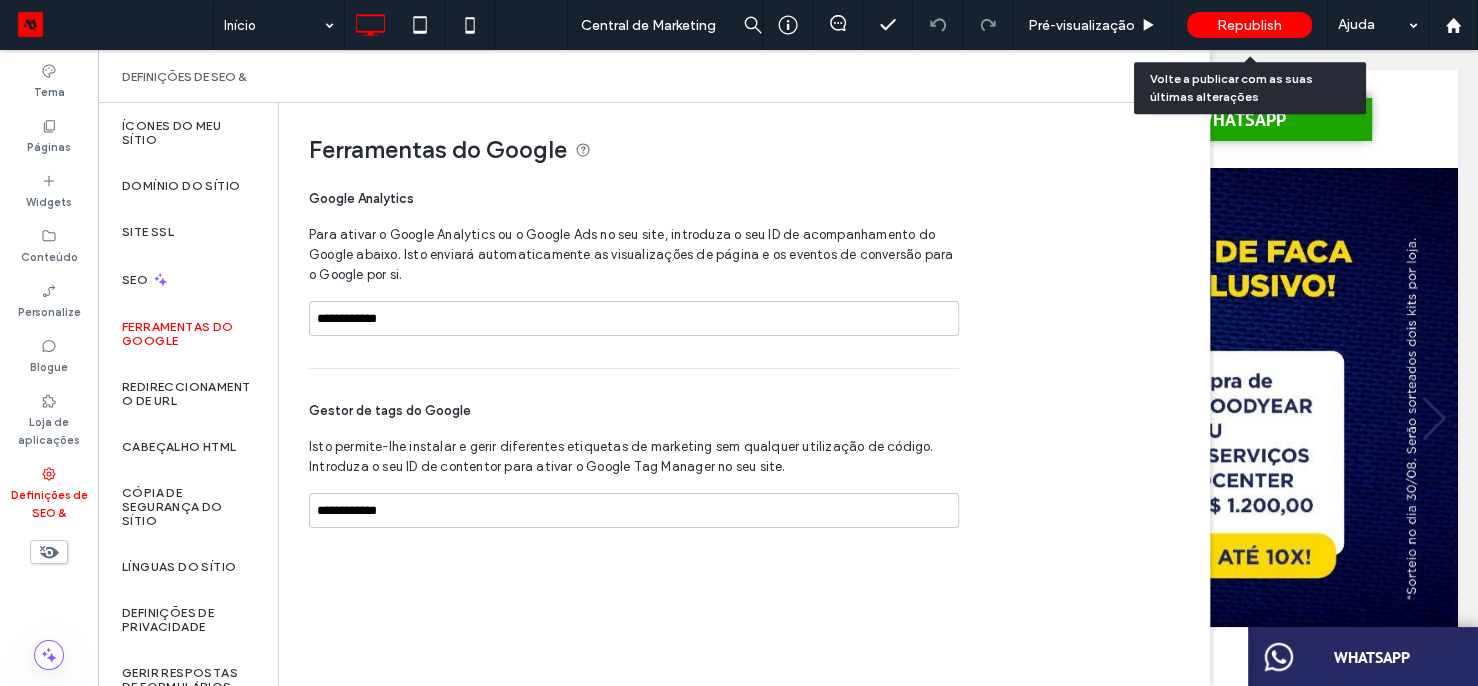 click on "Republish" at bounding box center [1249, 25] 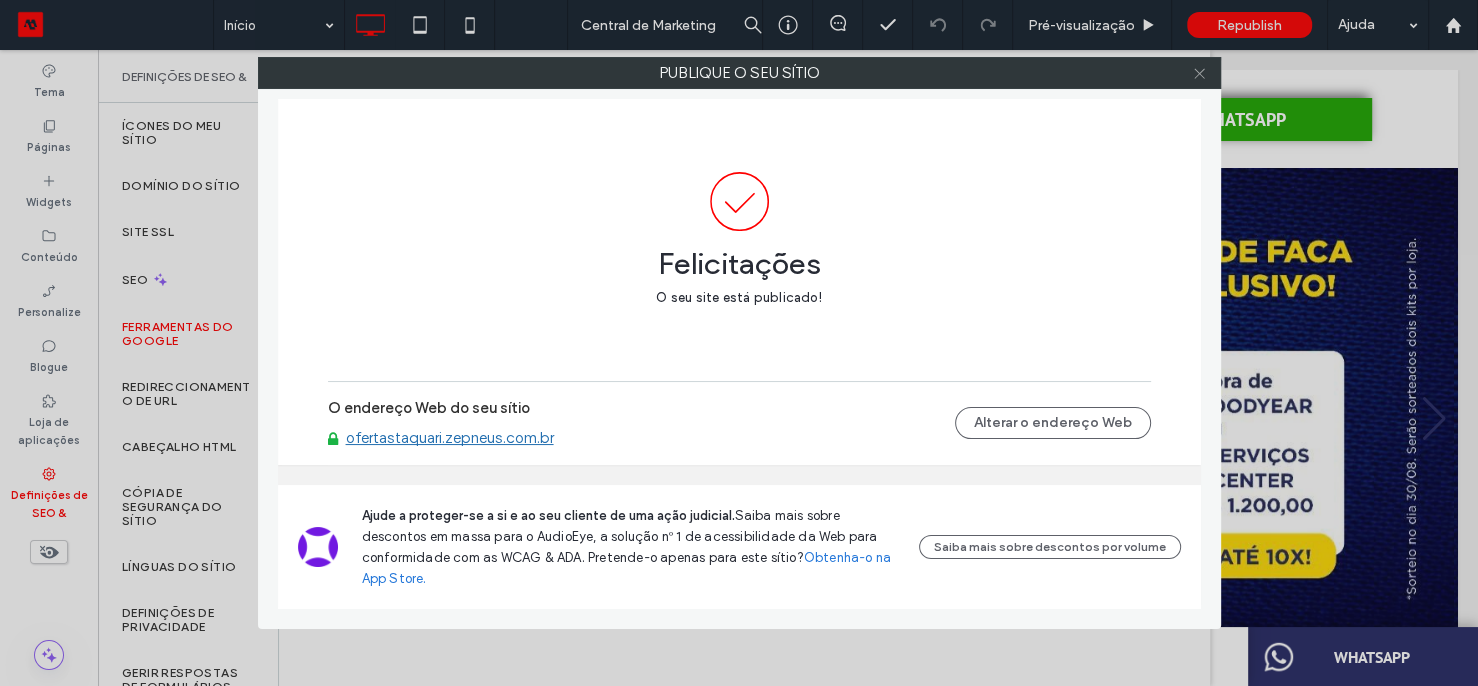 click 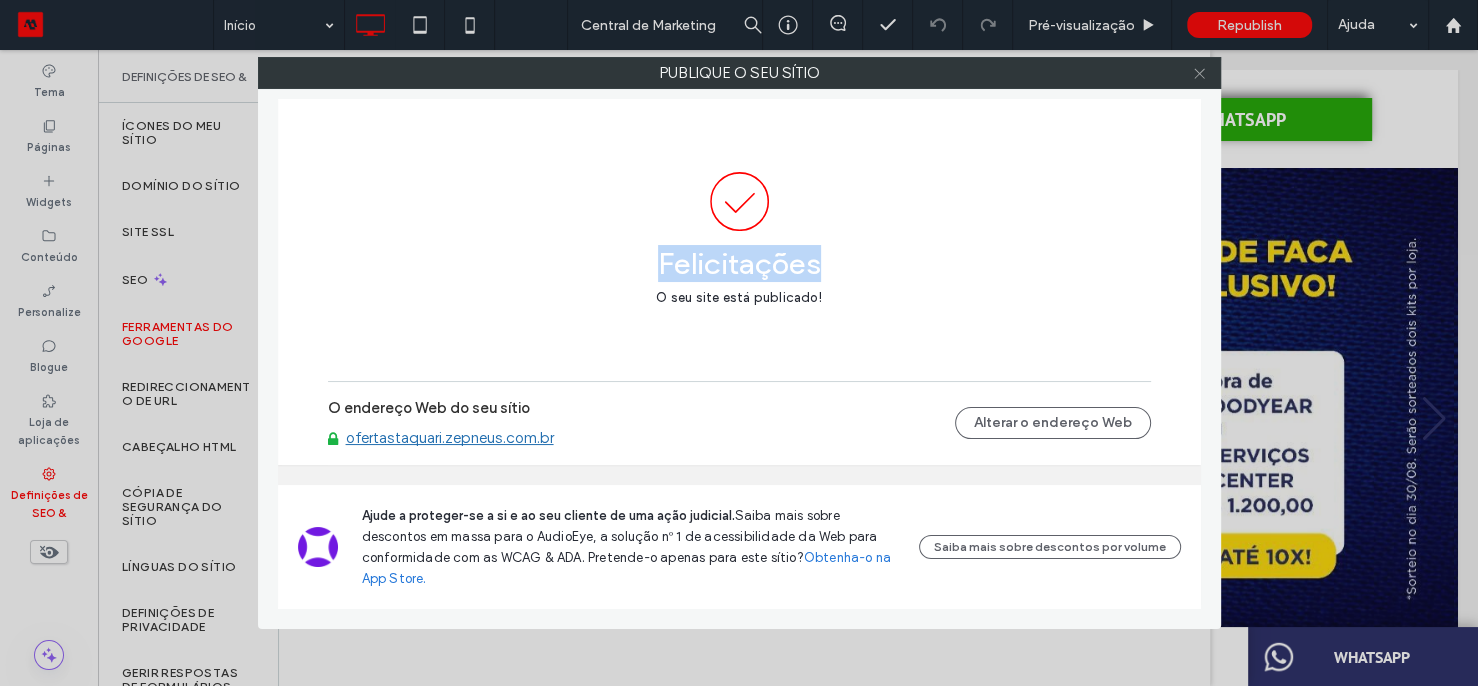 click 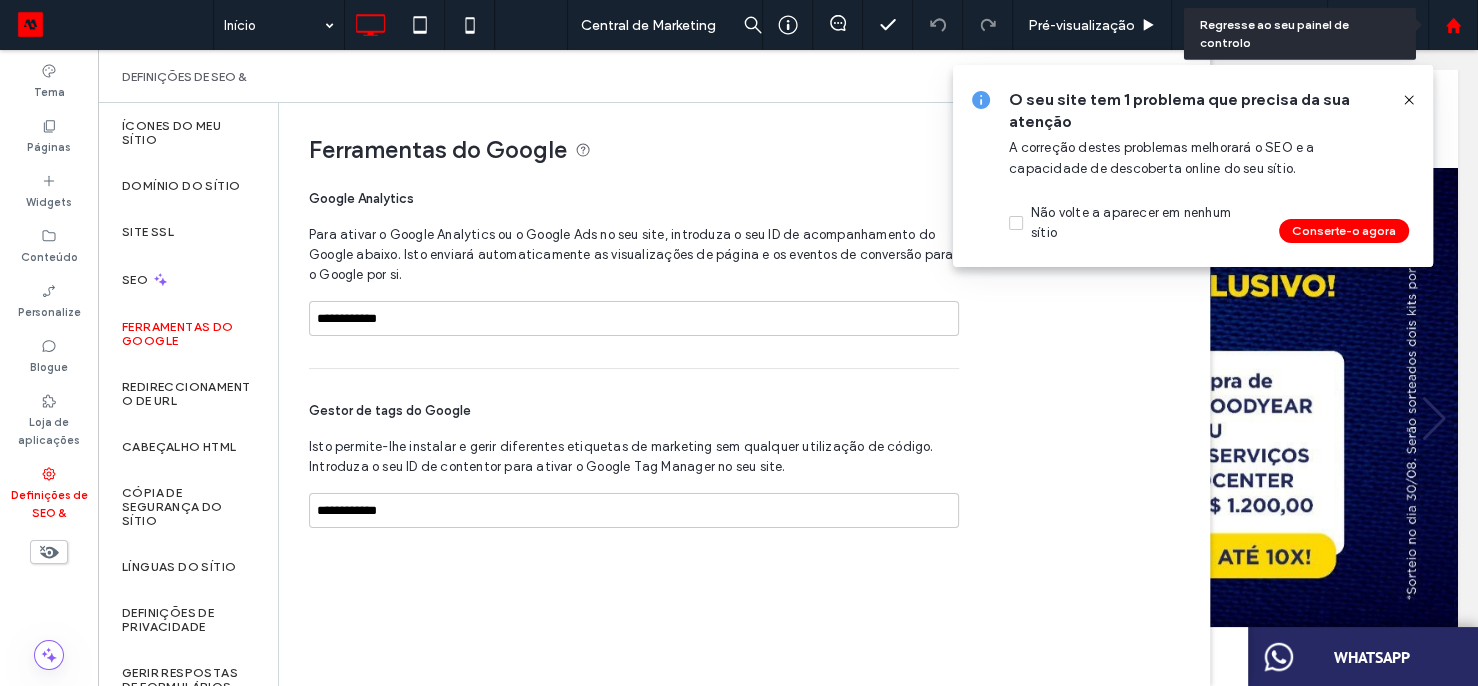 click 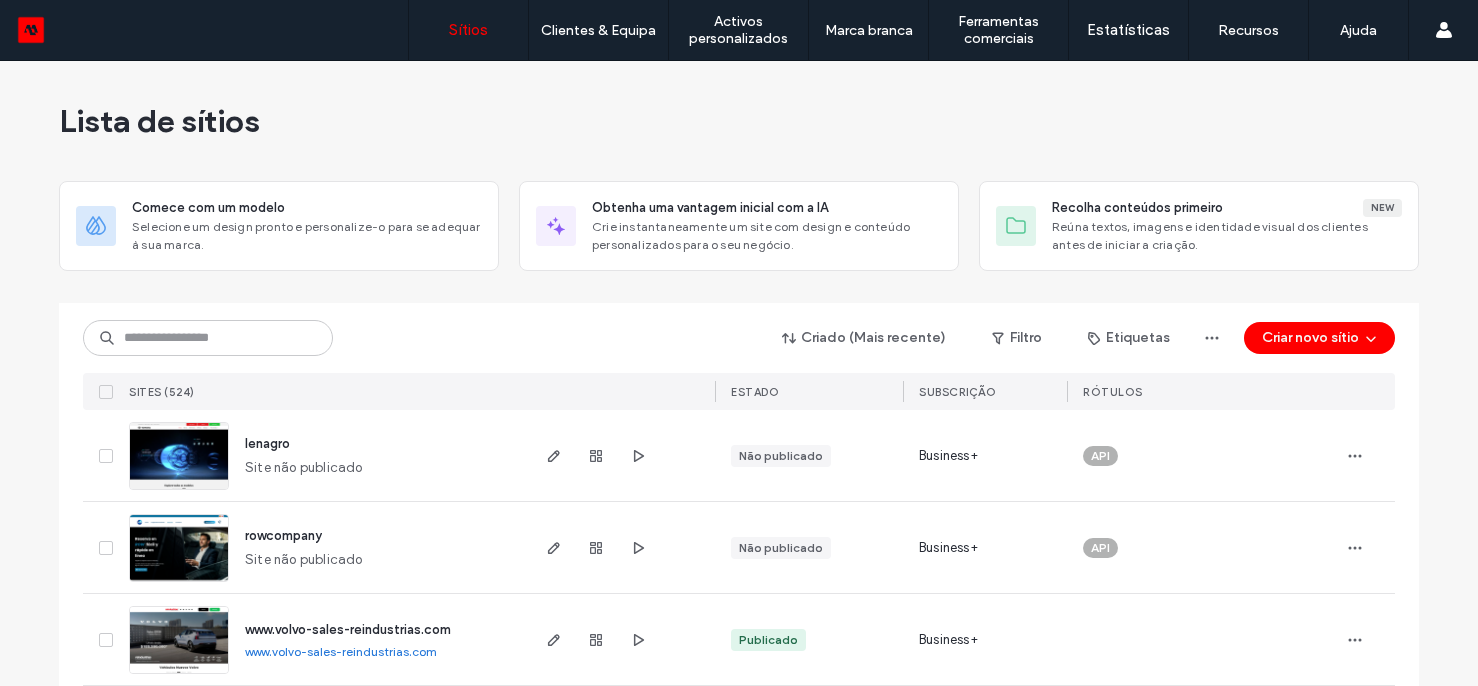 scroll, scrollTop: 0, scrollLeft: 0, axis: both 